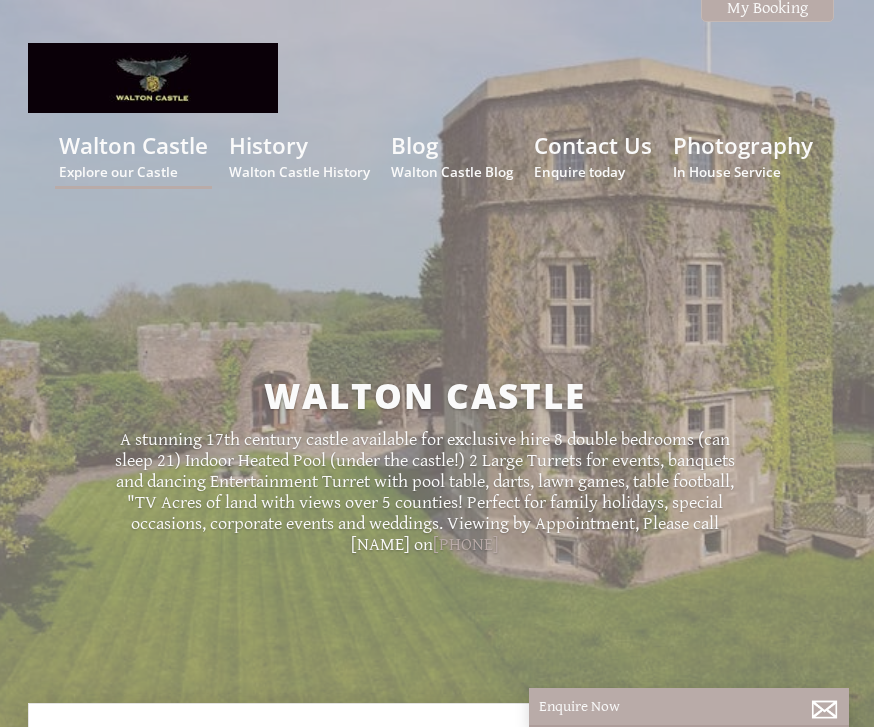 scroll, scrollTop: 0, scrollLeft: 0, axis: both 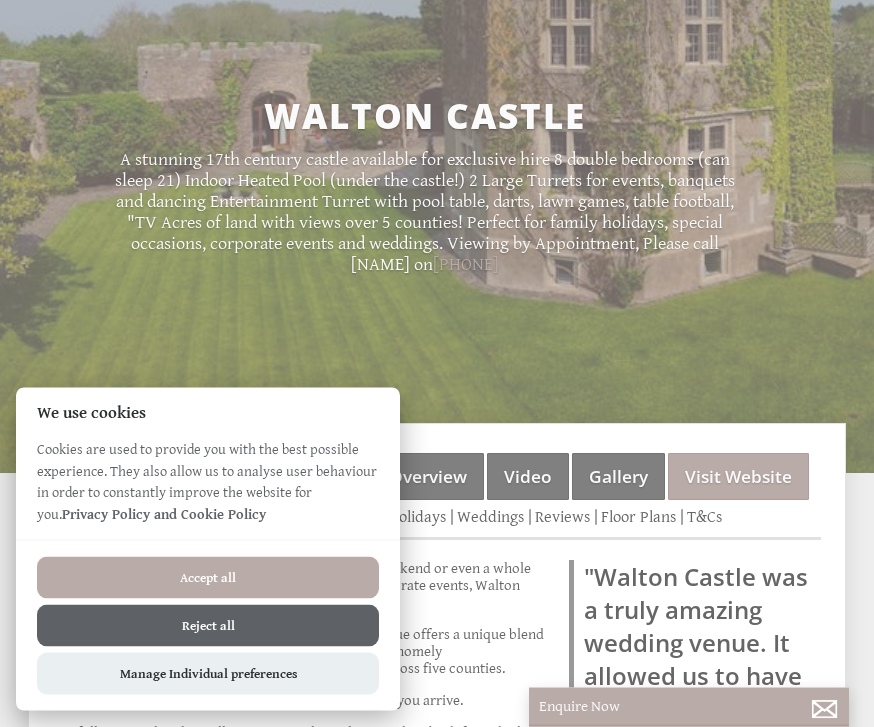 click on "Accept all" at bounding box center [208, 578] 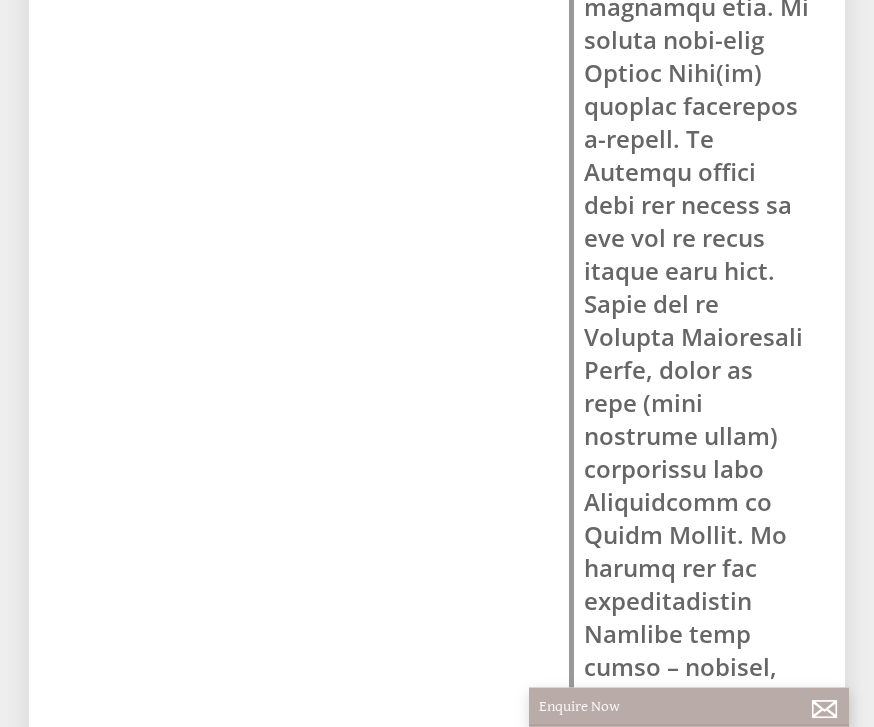 scroll, scrollTop: 1847, scrollLeft: 0, axis: vertical 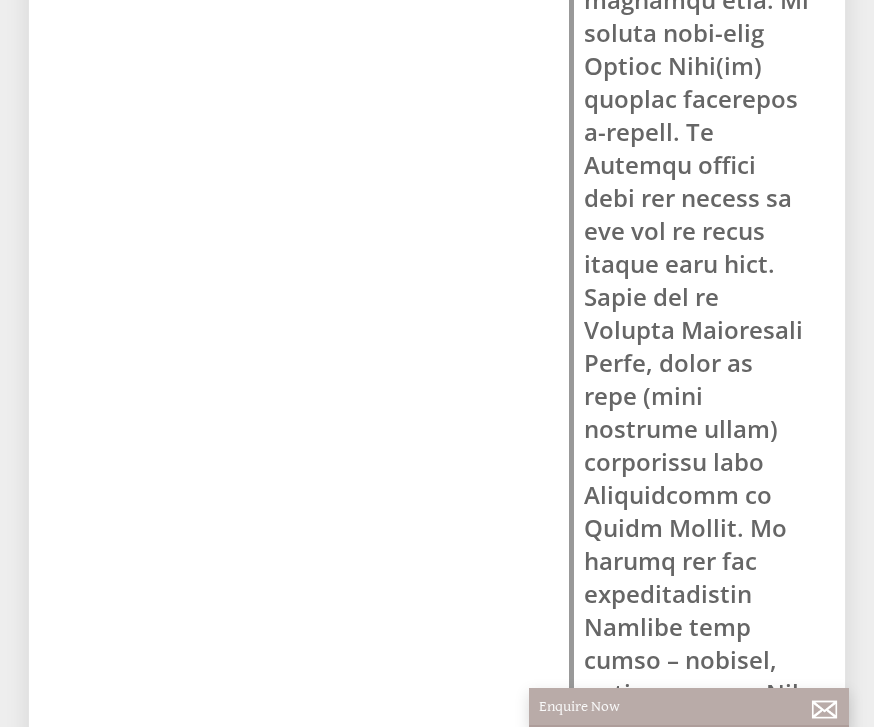 click on "Properties
Walton Castle
Overview
Video
Gallery
Visit Website
Suppliers
The Rooms & Grounds
History
Family Holidays
Weddings
Reviews
Floor Plans
T&Cs
Imagine your very own 17th century castle for a day, a weekend or even a whole week. Ideal for weddings, holidays, celebrations and corporate events, Walton Castle is available year round for exclusive private hire.
At Walton Castle, you’ll feel like royalty from the moment you arrive.
Wi-Fi throughout
2 large turrets for functions & events Books" at bounding box center (437, 819) 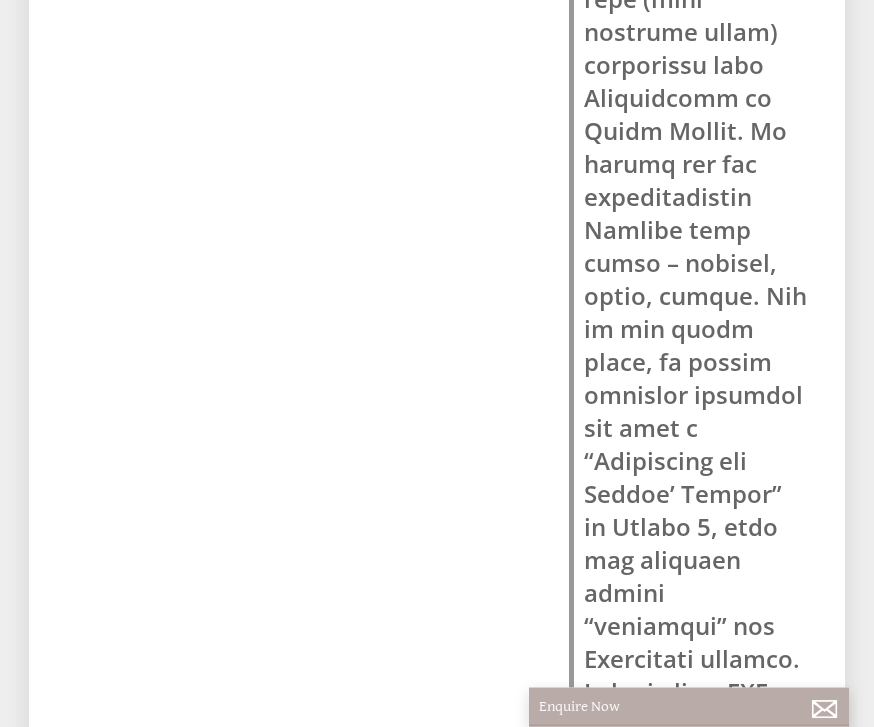 scroll, scrollTop: 2257, scrollLeft: 0, axis: vertical 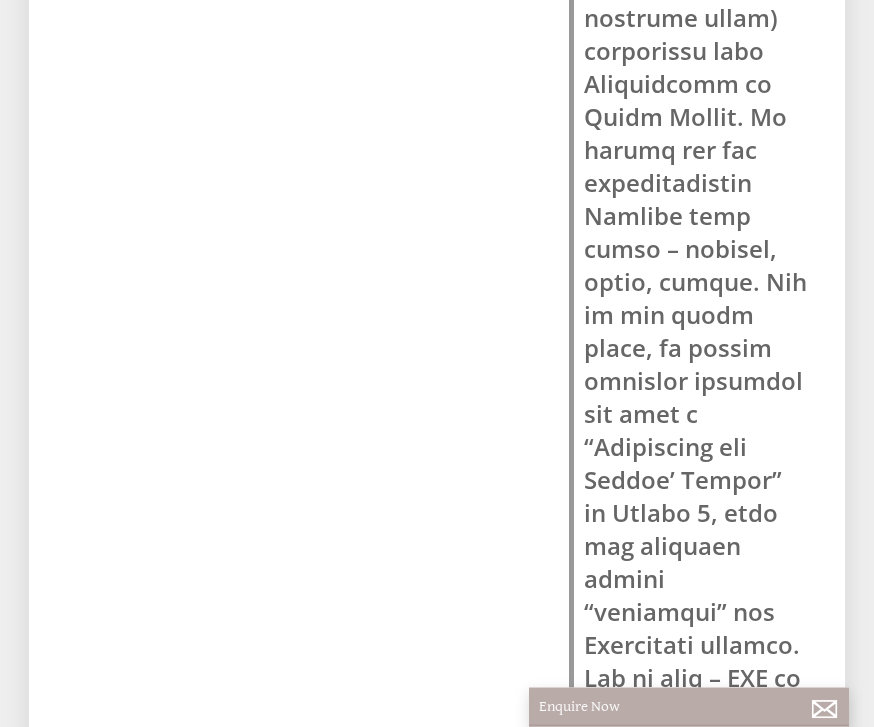 click on "Properties
Walton Castle
Overview
Video
Gallery
Visit Website
Suppliers
The Rooms & Grounds
History
Family Holidays
Weddings
Reviews
Floor Plans
T&Cs
Imagine your very own 17th century castle for a day, a weekend or even a whole week. Ideal for weddings, holidays, celebrations and corporate events, Walton Castle is available year round for exclusive private hire.
At Walton Castle, you’ll feel like royalty from the moment you arrive.
Wi-Fi throughout
2 large turrets for functions & events Highchair" at bounding box center (437, 409) 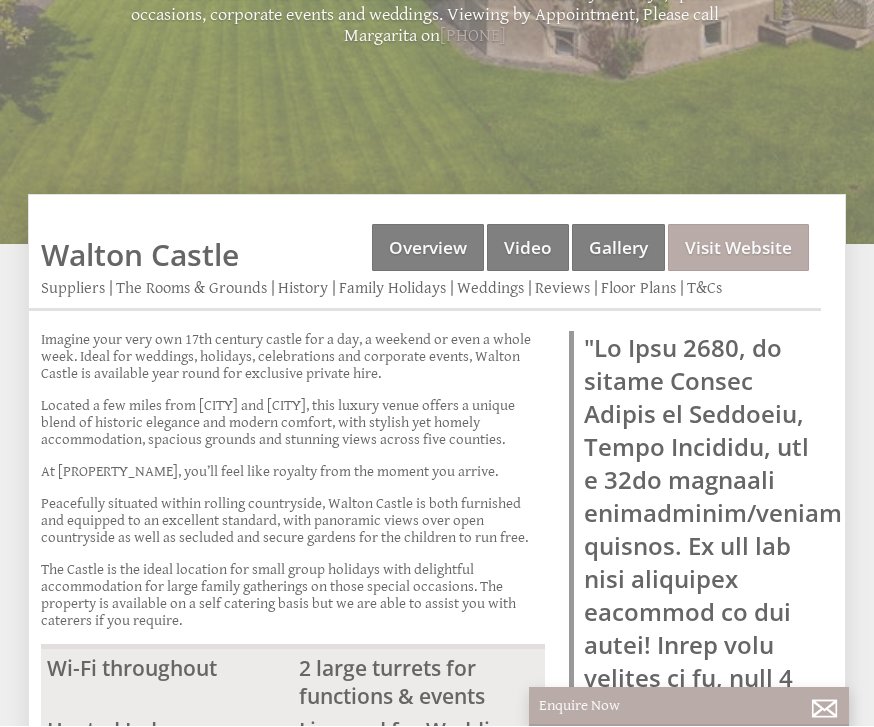 scroll, scrollTop: 509, scrollLeft: 0, axis: vertical 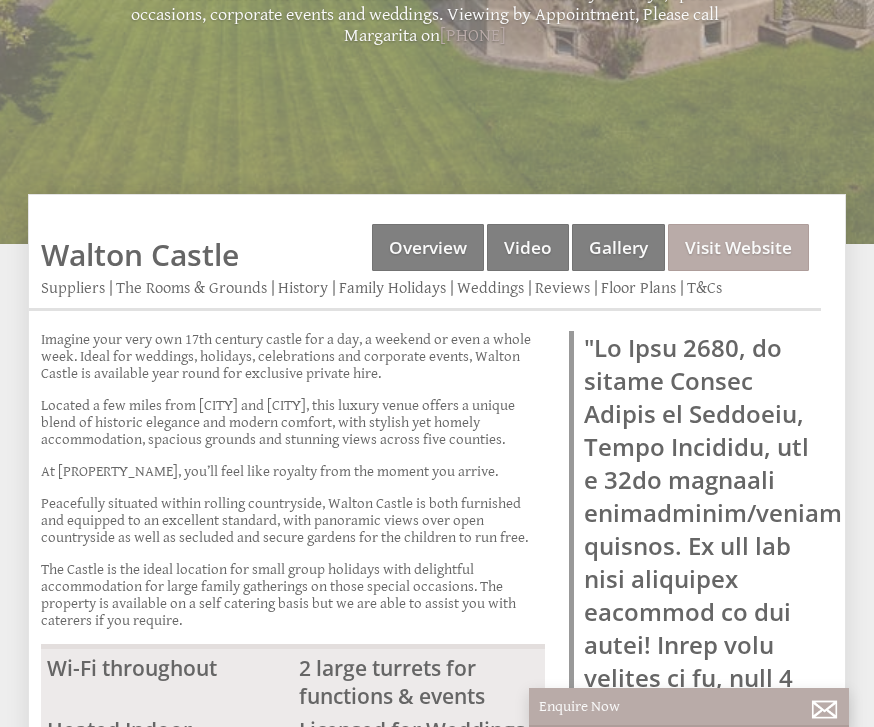 click on "Gallery" at bounding box center [618, 247] 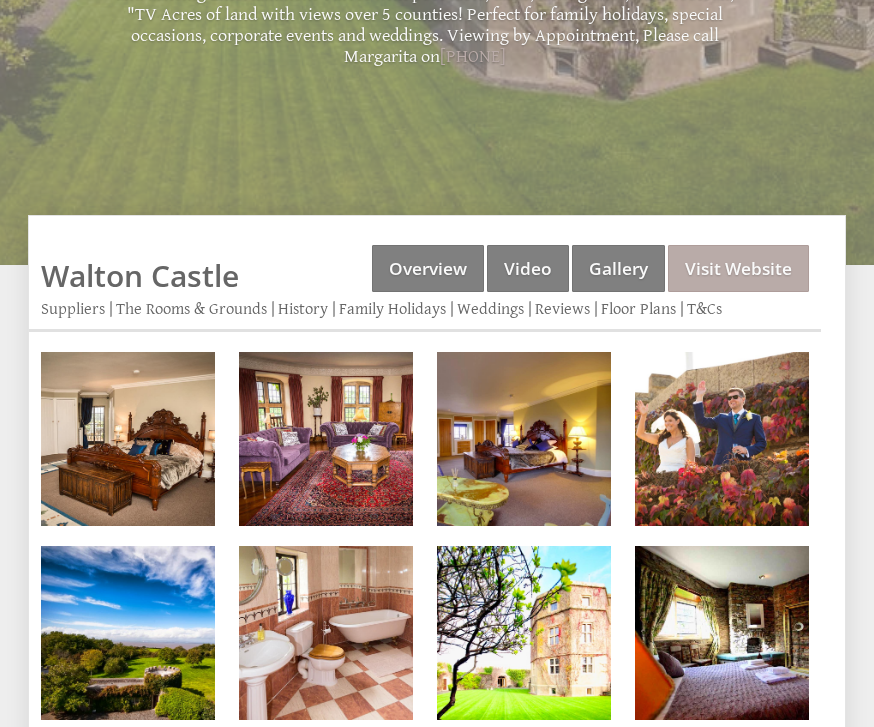 scroll, scrollTop: 489, scrollLeft: 0, axis: vertical 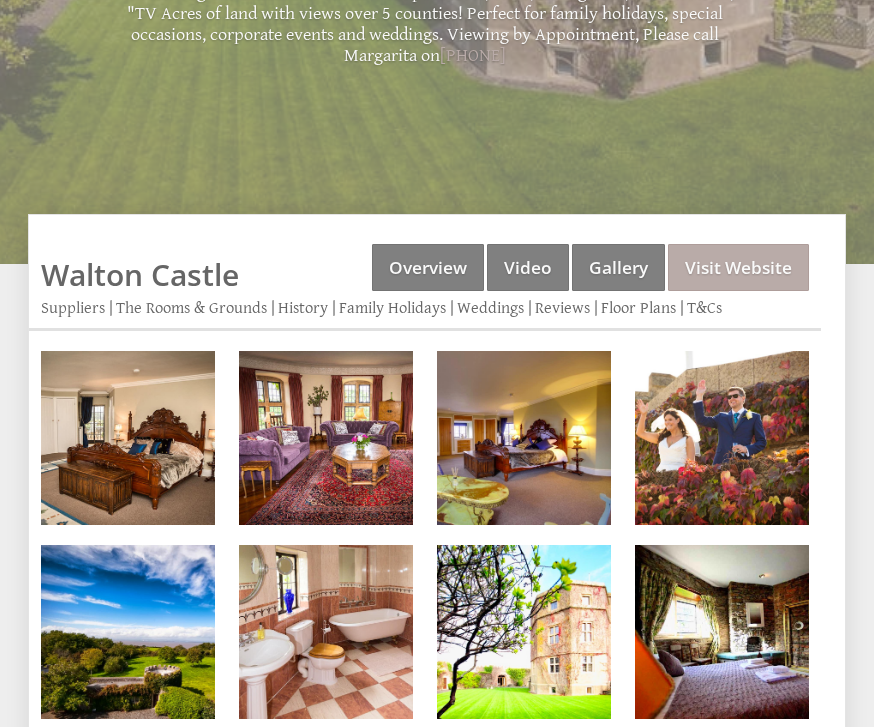click at bounding box center [128, 438] 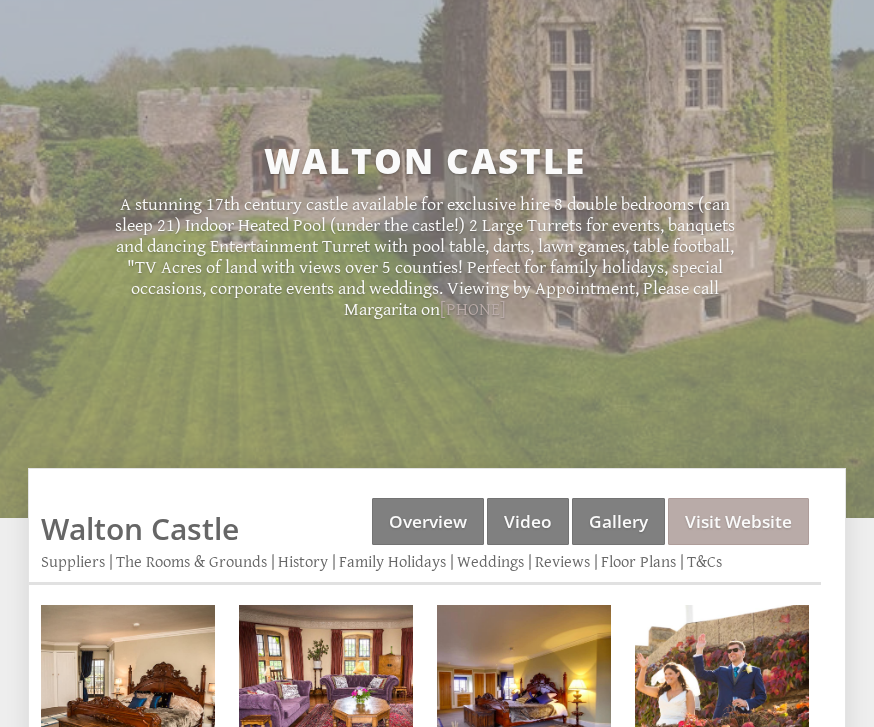 scroll, scrollTop: 236, scrollLeft: 0, axis: vertical 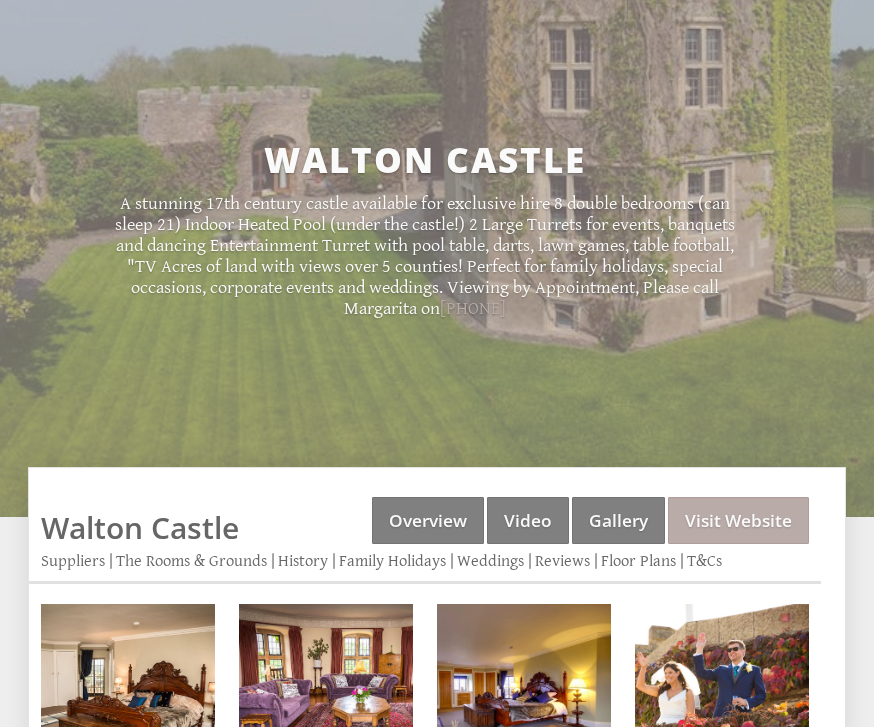 click on "Floor Plans" at bounding box center (638, 561) 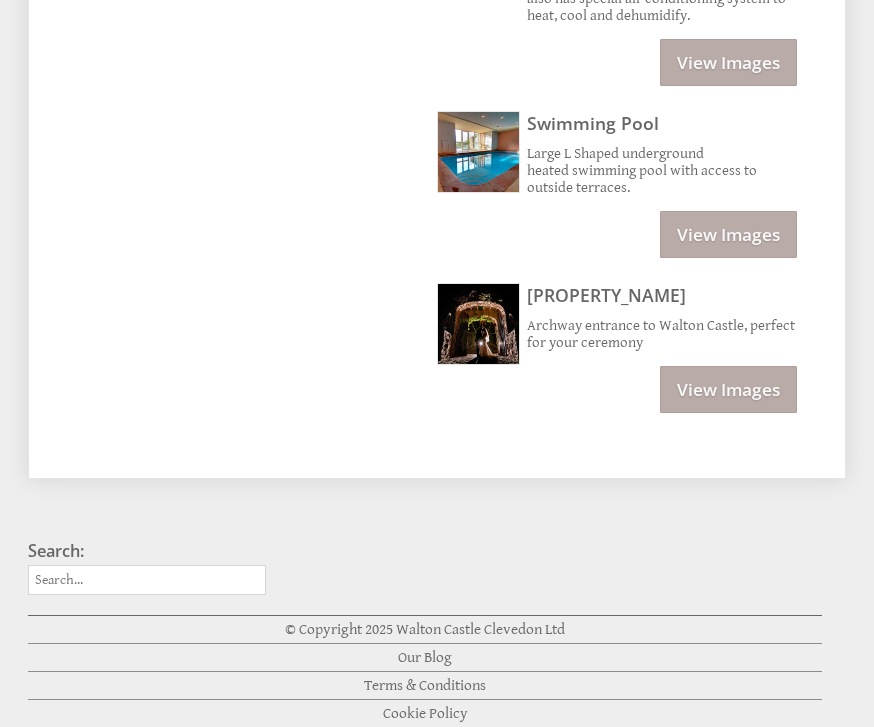scroll, scrollTop: 3676, scrollLeft: 0, axis: vertical 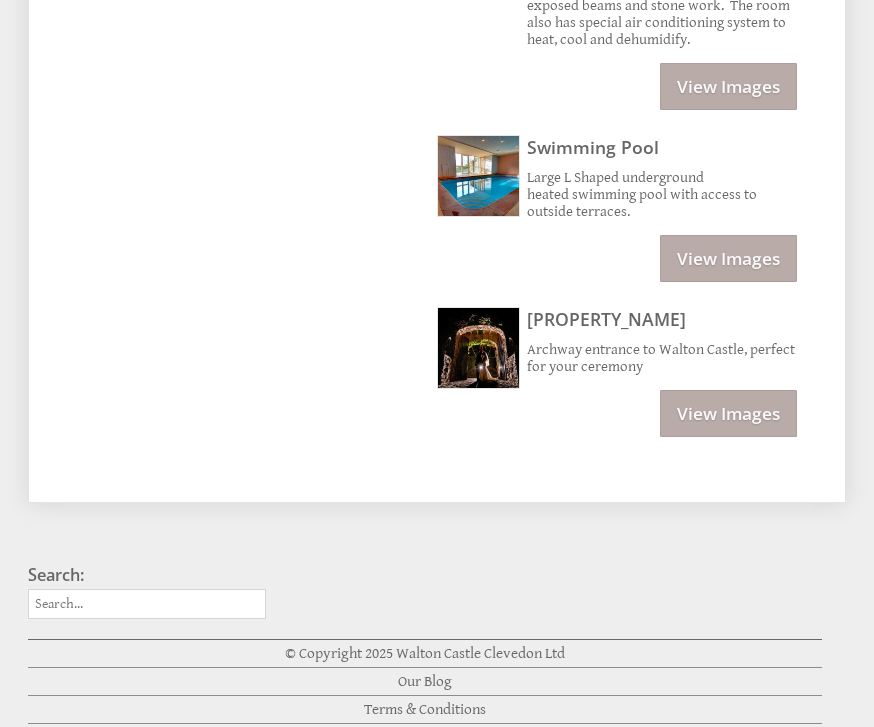 click on "View Images" at bounding box center [728, 258] 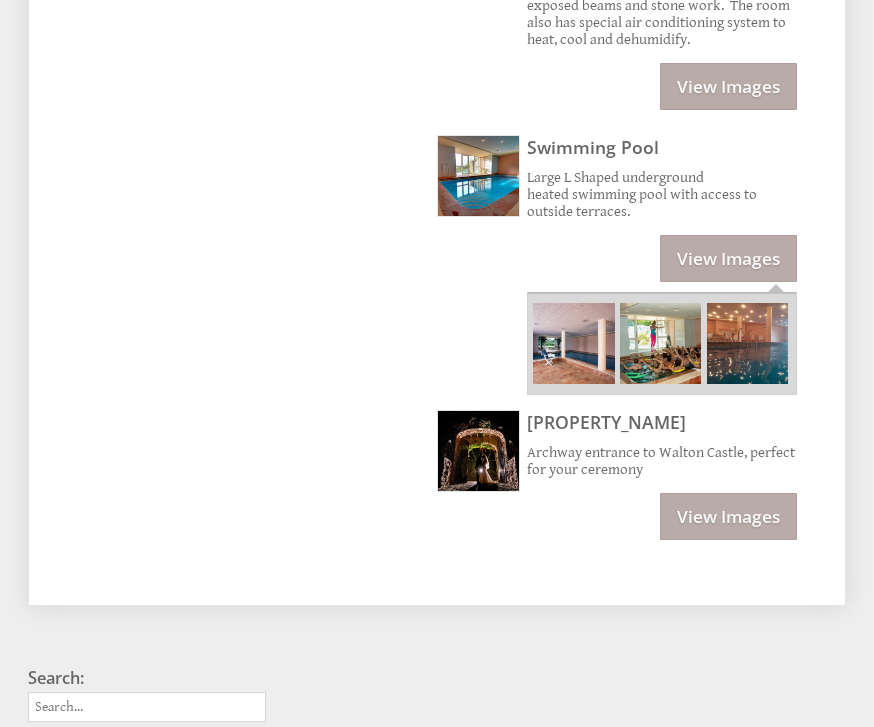click at bounding box center [573, 343] 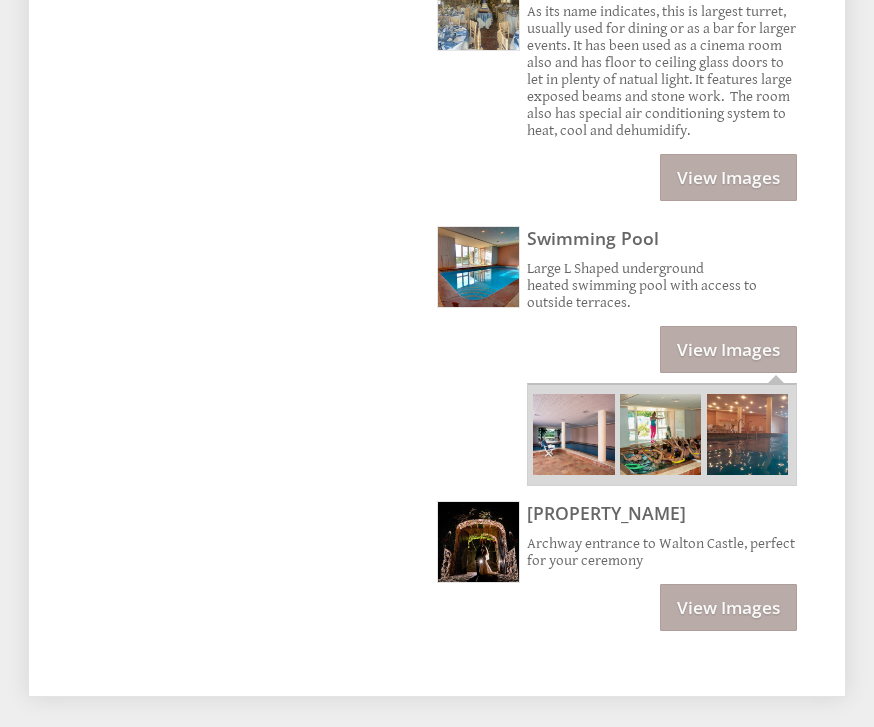 scroll, scrollTop: 3576, scrollLeft: 0, axis: vertical 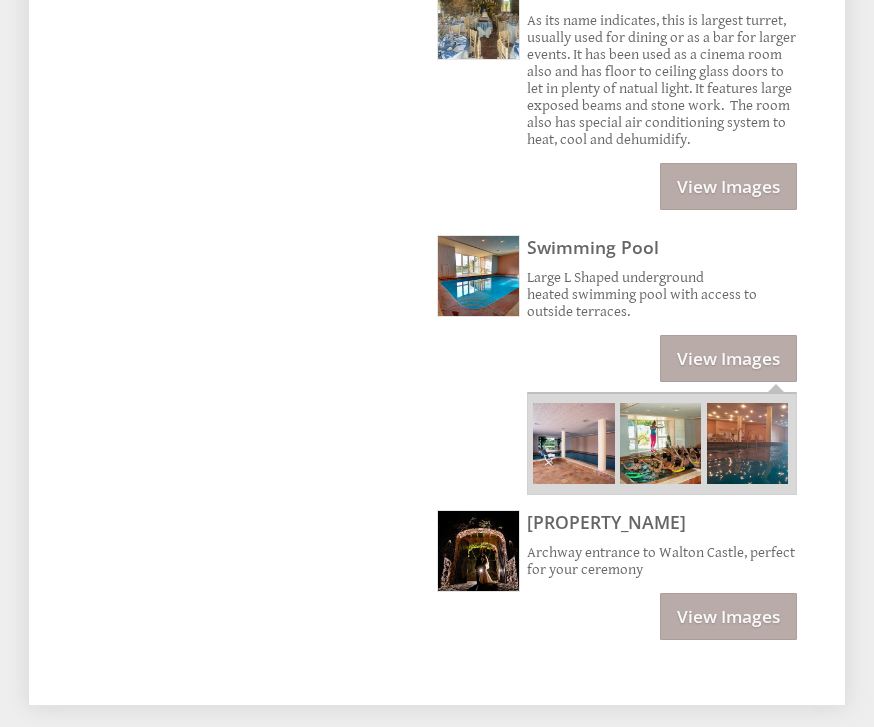 click on "View Images" at bounding box center (728, 186) 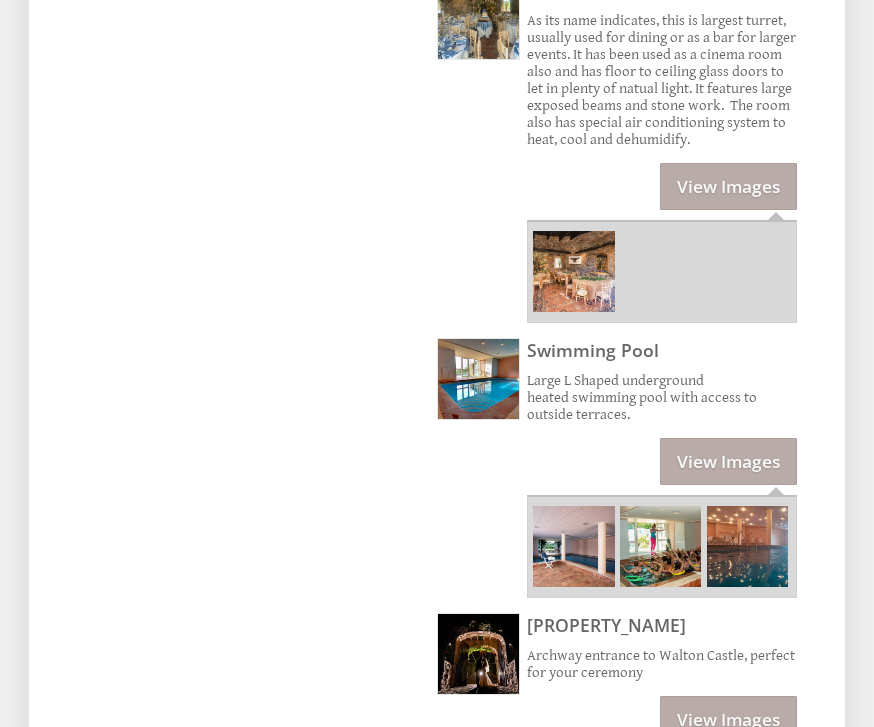 click at bounding box center [573, 271] 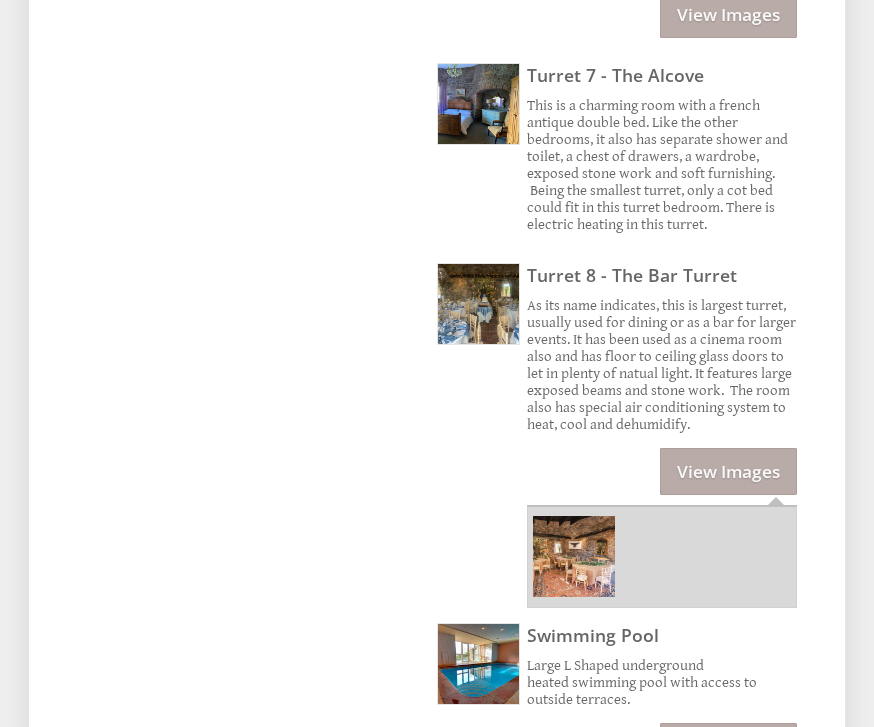 scroll, scrollTop: 3291, scrollLeft: 0, axis: vertical 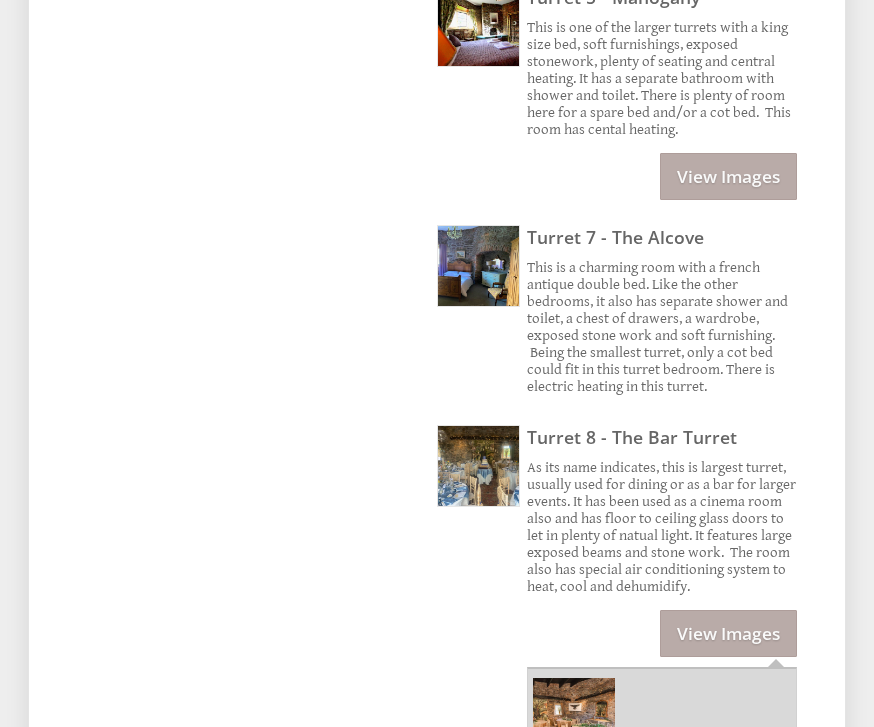 click on "View Images" at bounding box center [728, 177] 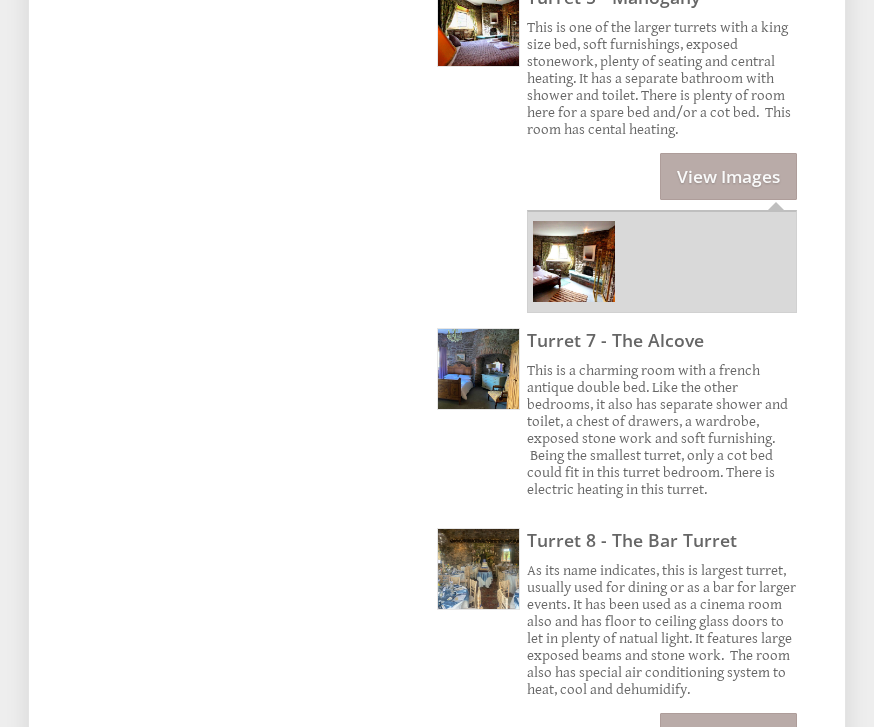 click at bounding box center [573, 261] 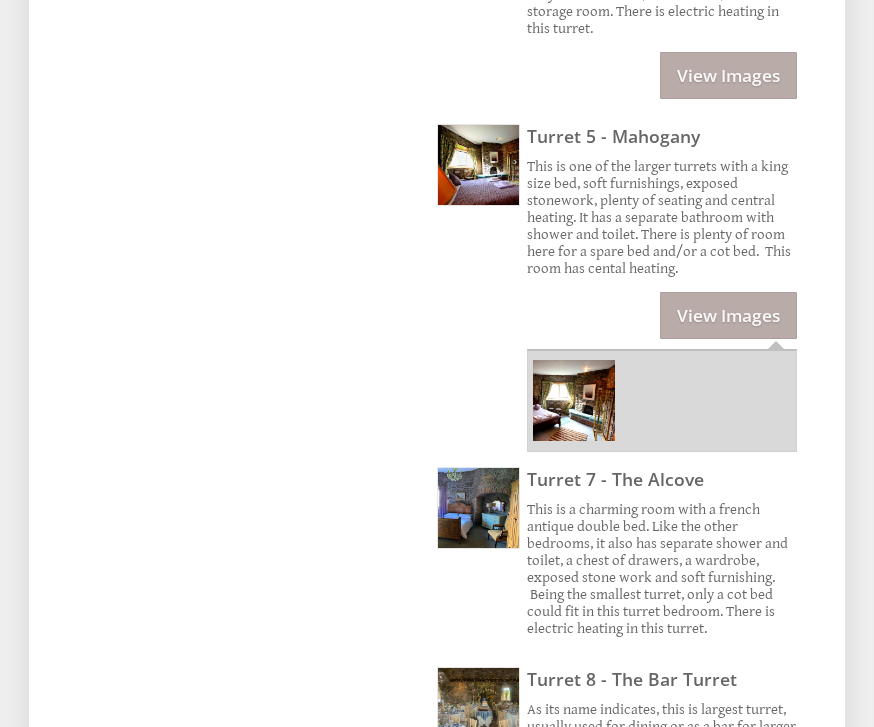 click on "View Images" at bounding box center [728, 76] 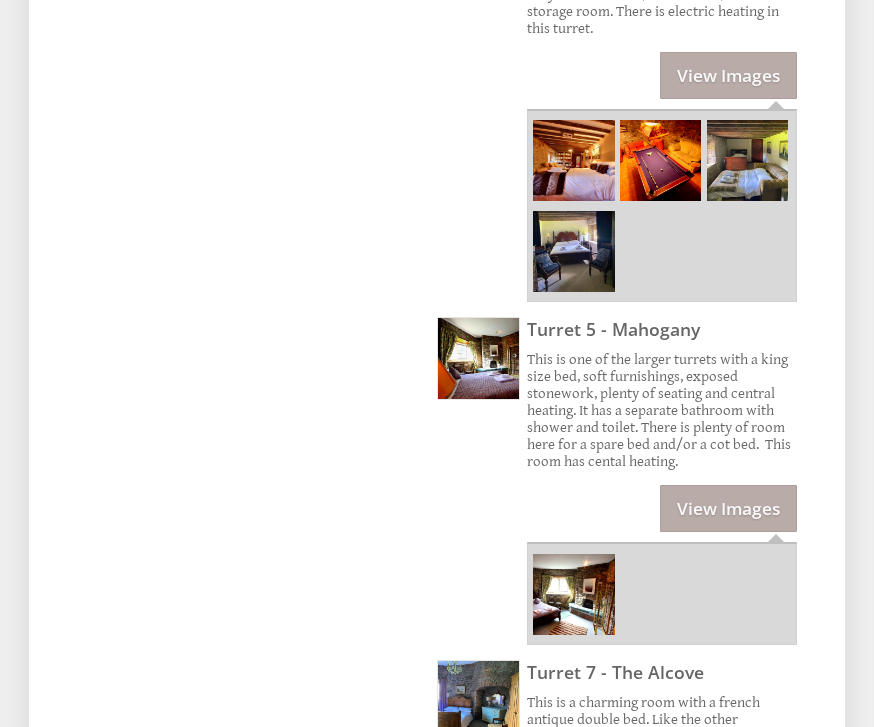 click at bounding box center [573, 160] 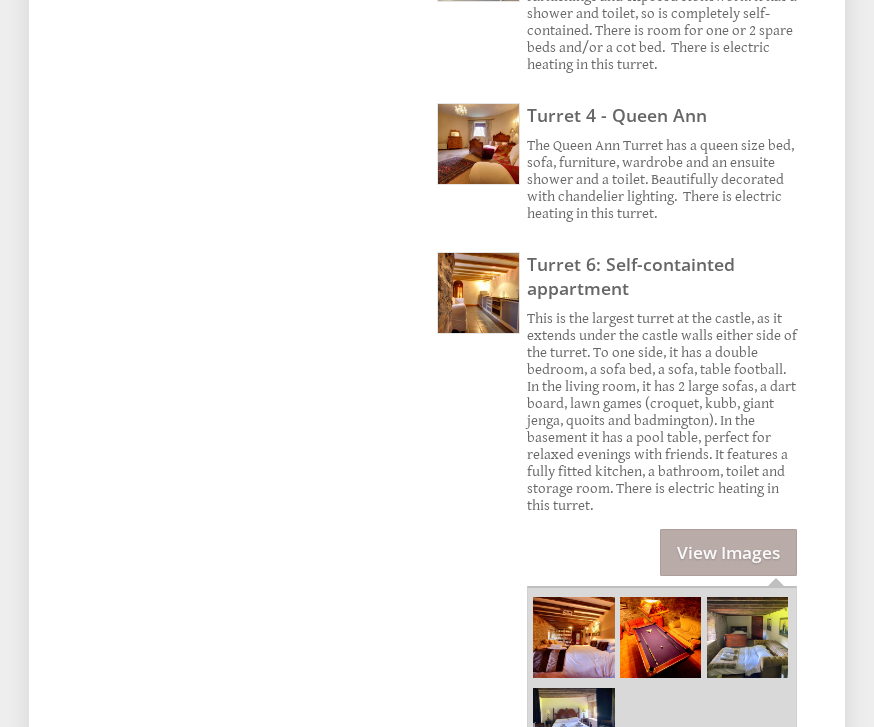 scroll, scrollTop: 2509, scrollLeft: 0, axis: vertical 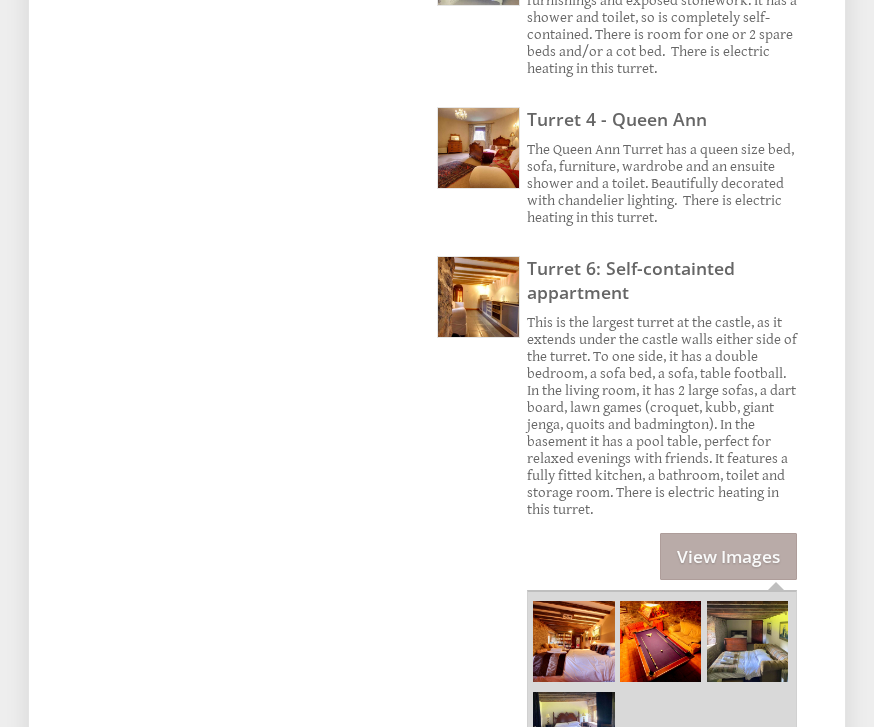 click on "Turret 4 - Queen Ann" at bounding box center [662, 119] 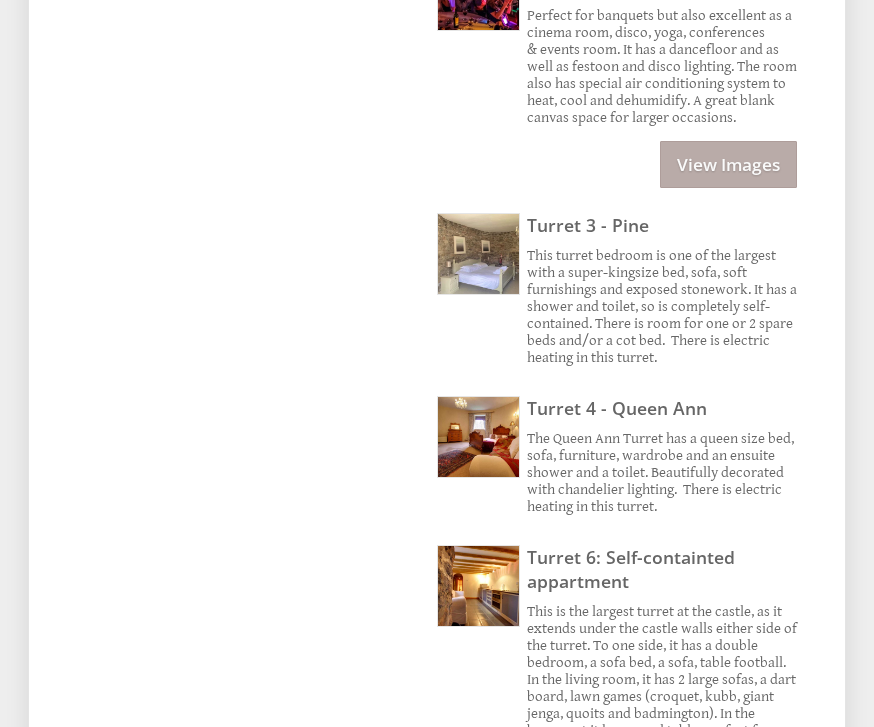 scroll, scrollTop: 2210, scrollLeft: 0, axis: vertical 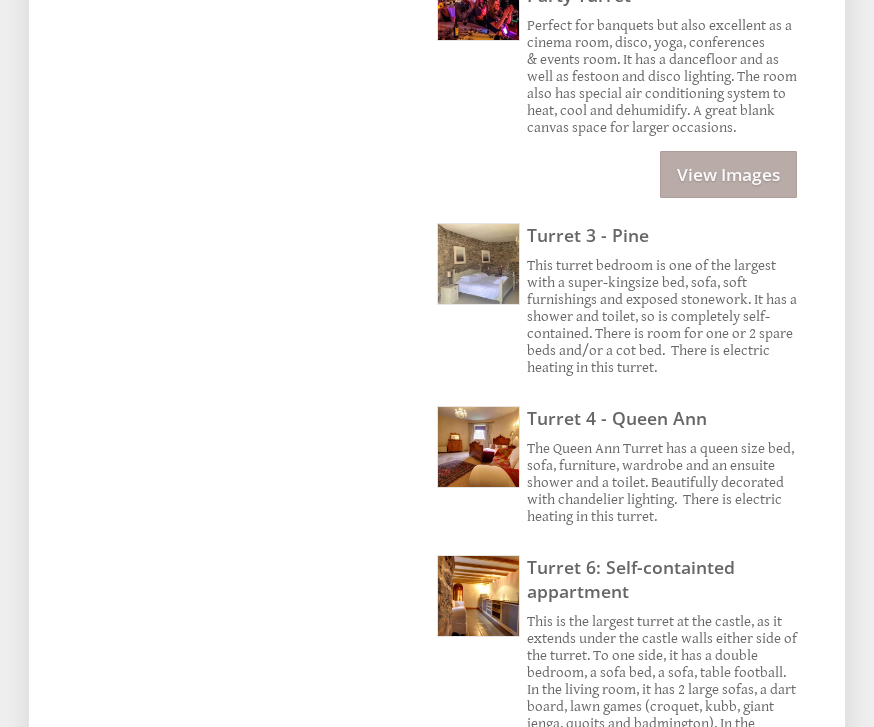 click on "View Images" at bounding box center [728, 174] 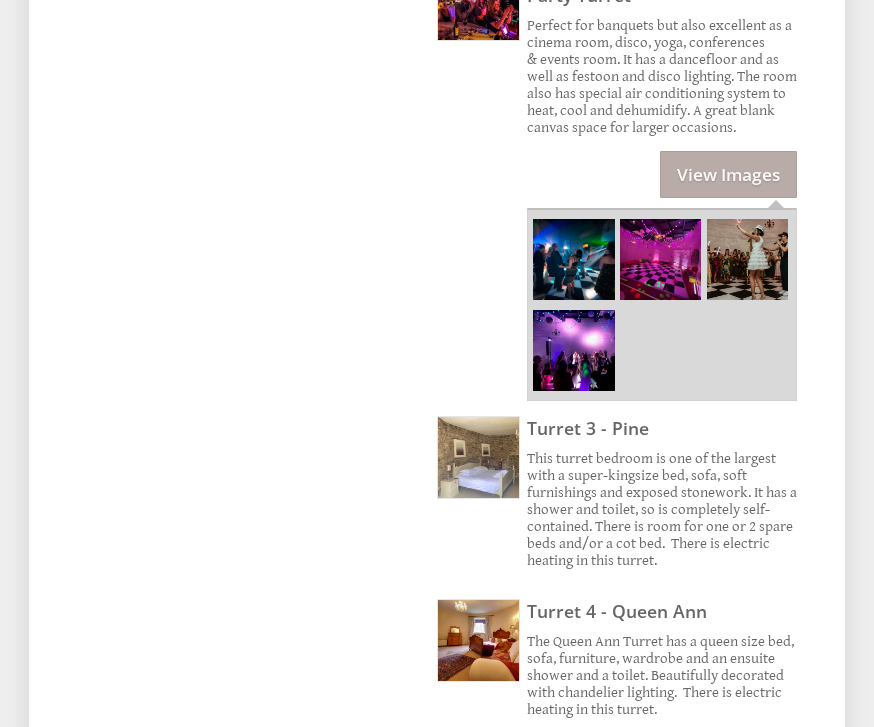 click at bounding box center [573, 259] 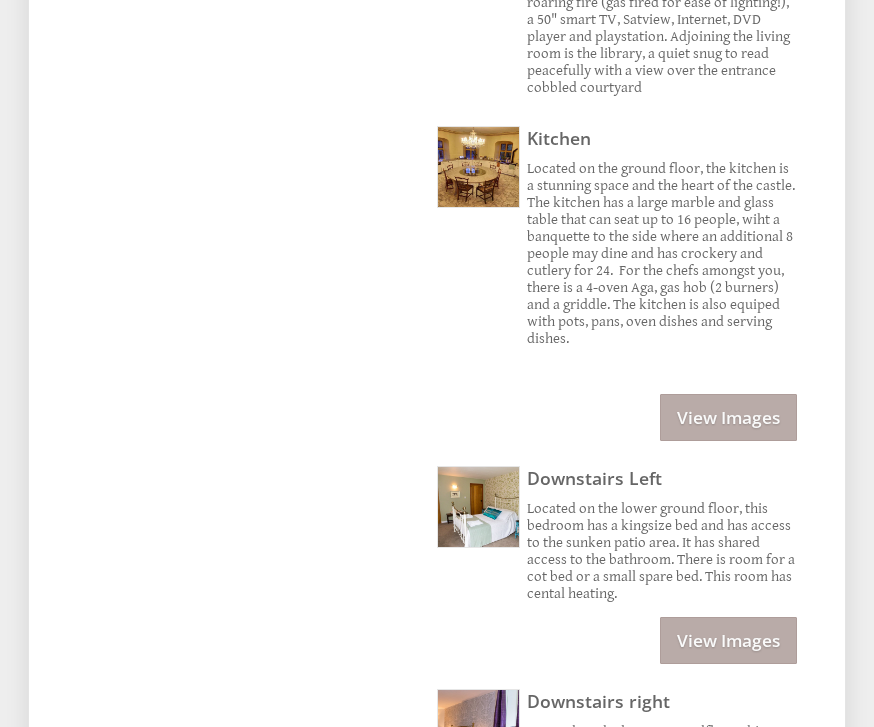 scroll, scrollTop: 1264, scrollLeft: 0, axis: vertical 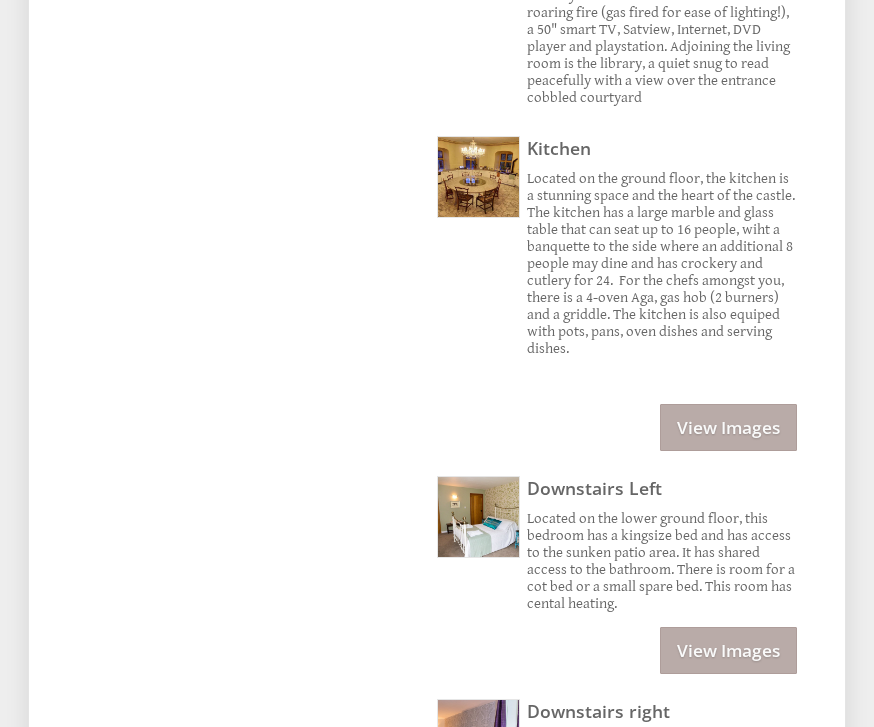 click on "Properties
Walton Castle
Overview
Video
Gallery
Visit Website
Suppliers
The Rooms & Grounds
History
Family Holidays
Weddings
Reviews
Floor Plans
T&Cs
Floorplans
Floor Plans
Walton Castle Floorplan
Walton Castle Floorplan
Rooms
View Images" at bounding box center (437, 1525) 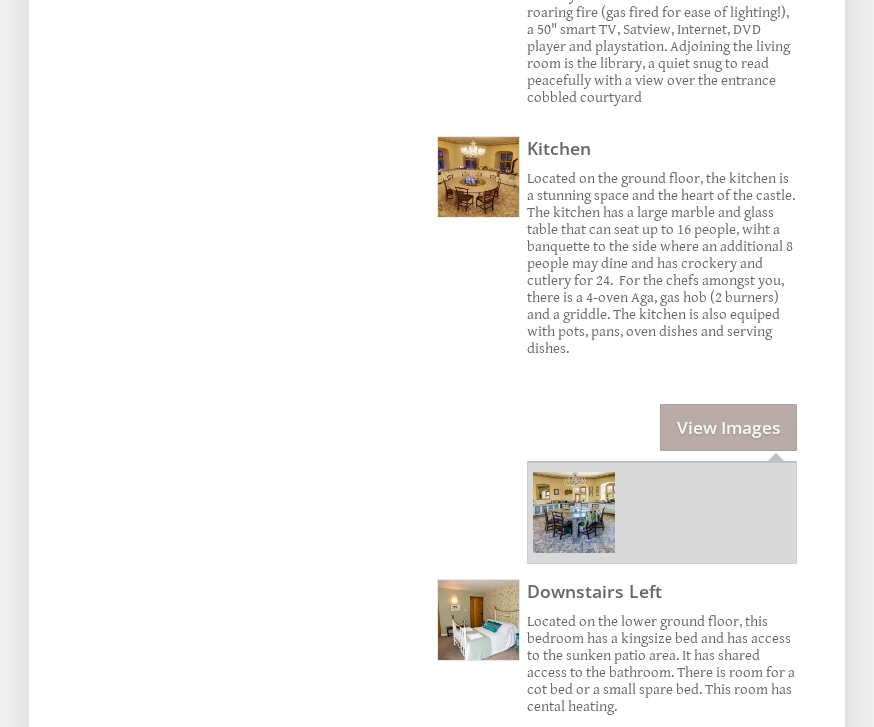 click at bounding box center (573, 512) 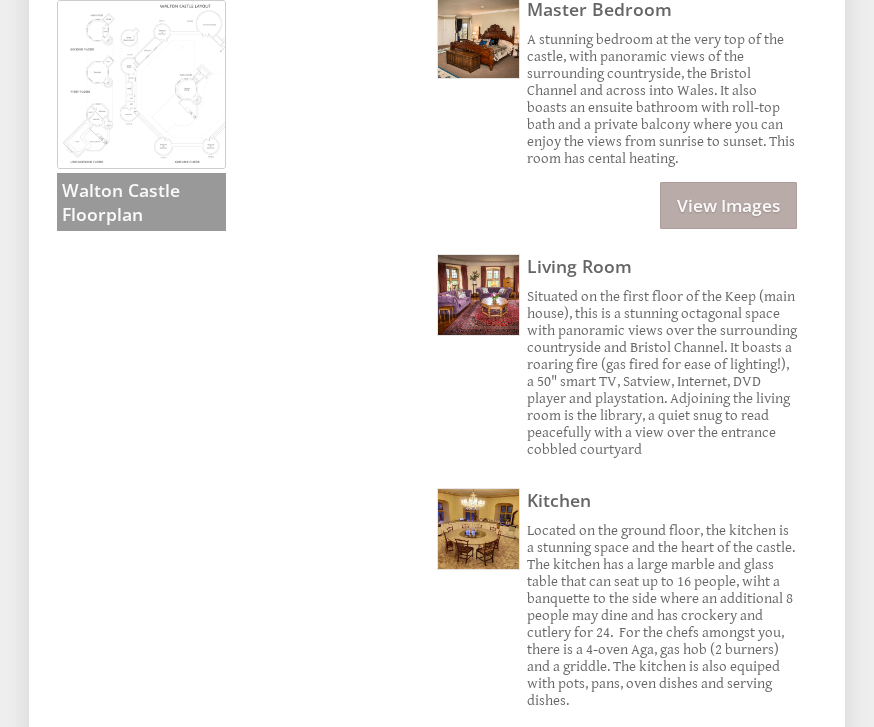 scroll, scrollTop: 909, scrollLeft: 0, axis: vertical 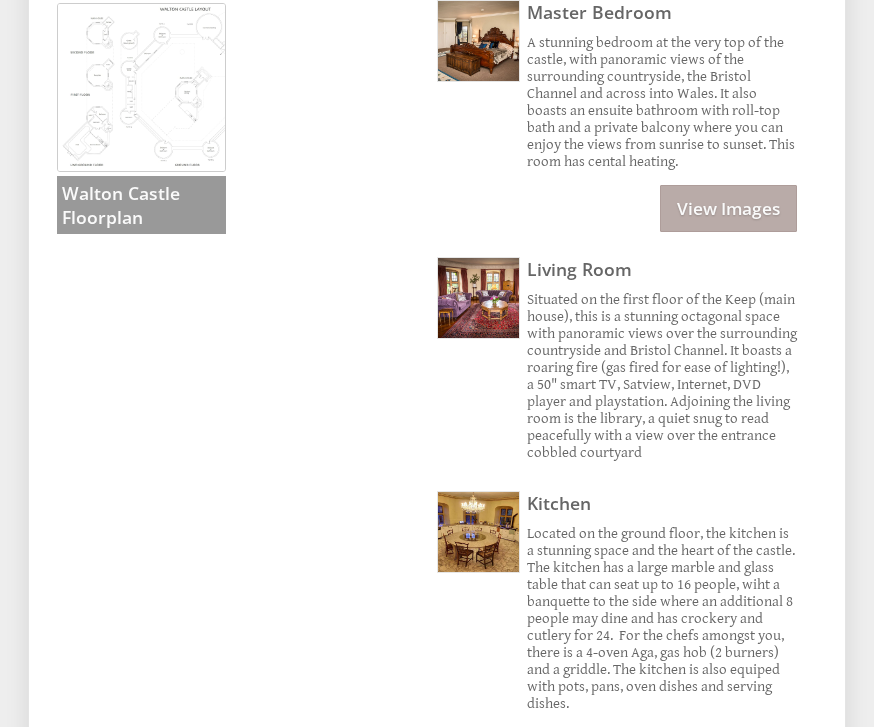 click at bounding box center [478, 298] 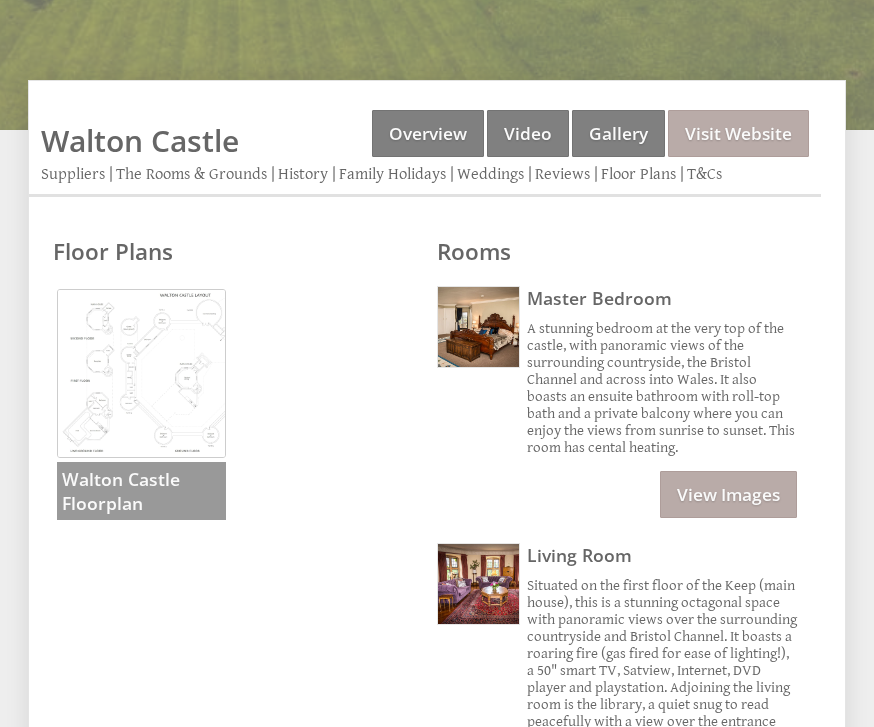 scroll, scrollTop: 620, scrollLeft: 0, axis: vertical 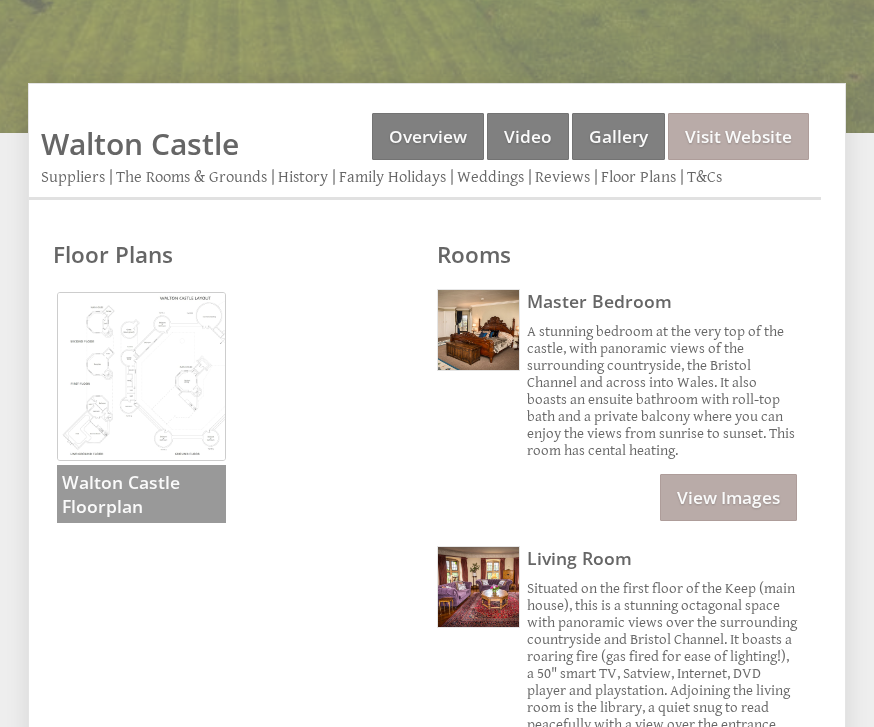 click at bounding box center [141, 376] 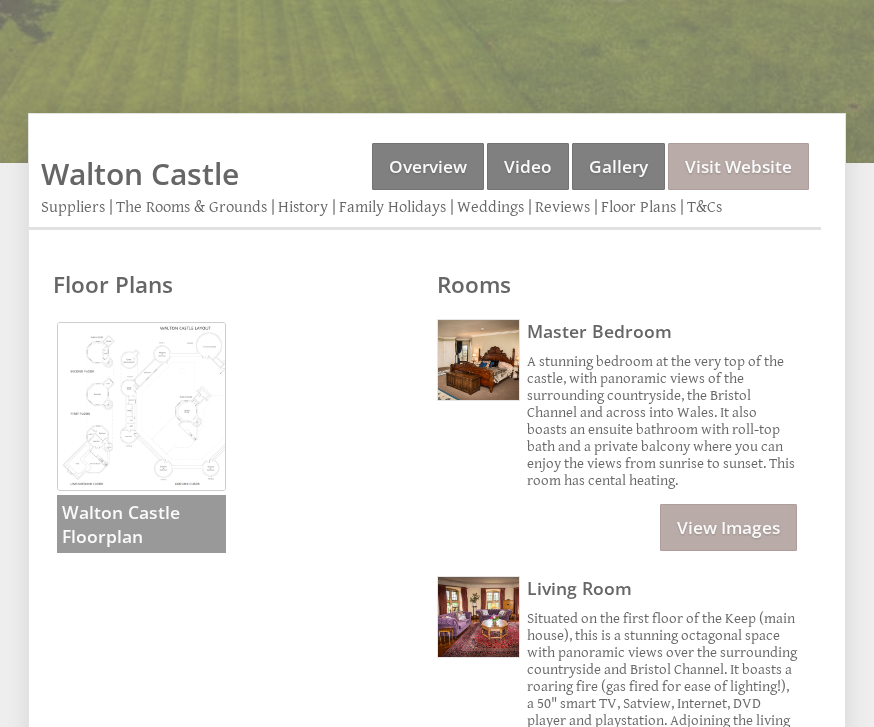 scroll, scrollTop: 576, scrollLeft: 0, axis: vertical 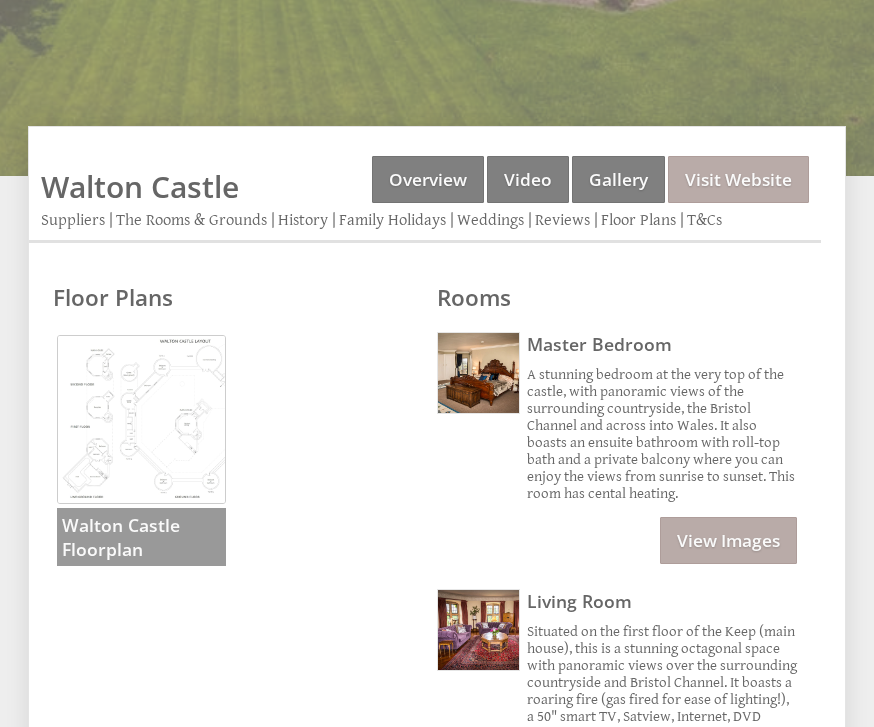 click on "Overview" at bounding box center (428, 180) 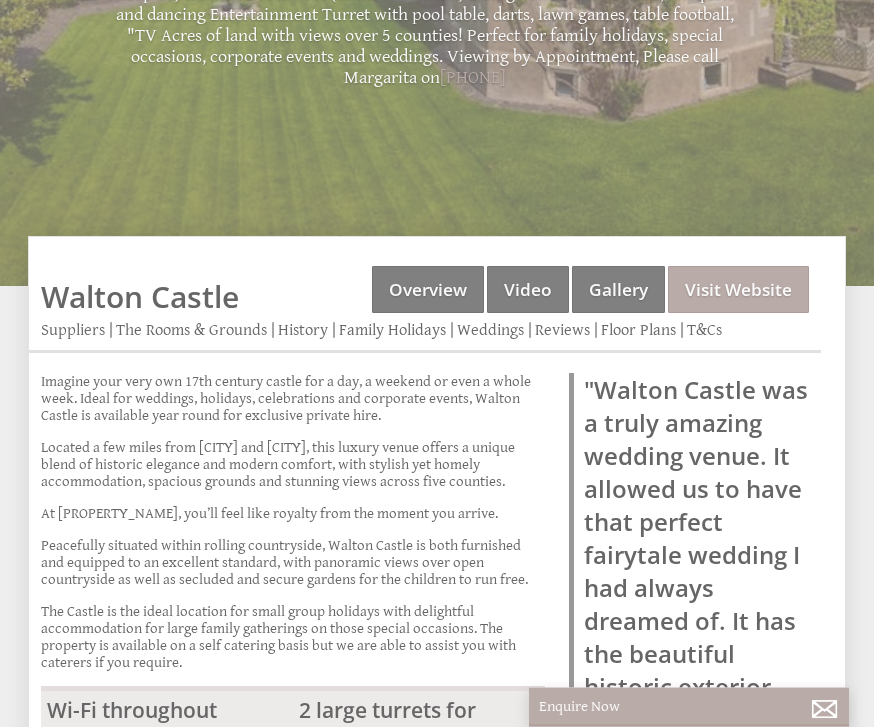 scroll, scrollTop: 439, scrollLeft: 0, axis: vertical 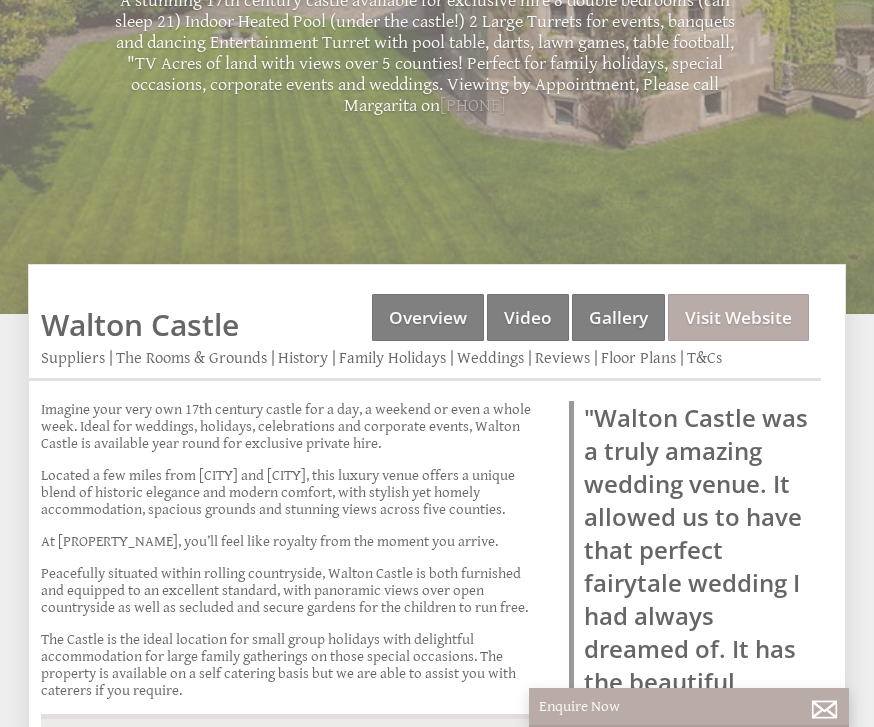 click on "Visit Website" at bounding box center (738, 317) 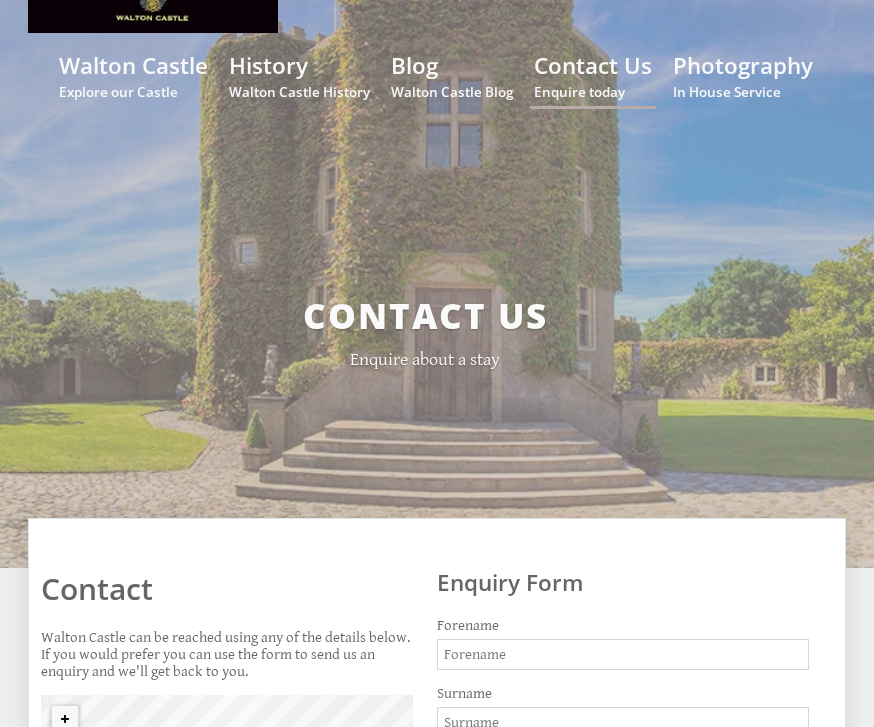 scroll, scrollTop: 0, scrollLeft: 0, axis: both 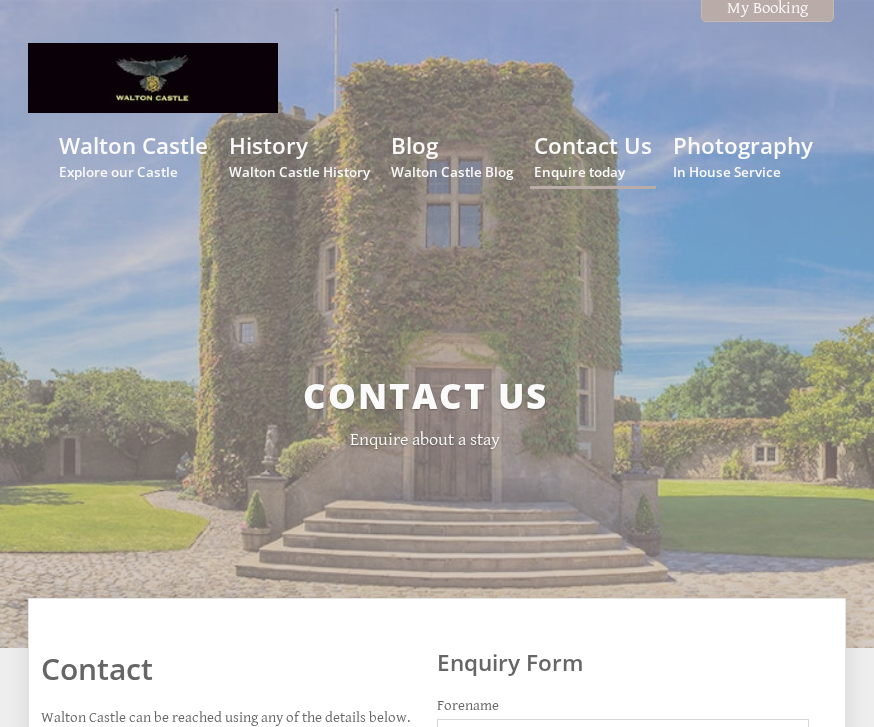 click on "Walton Castle  Explore our Castle" at bounding box center (133, 155) 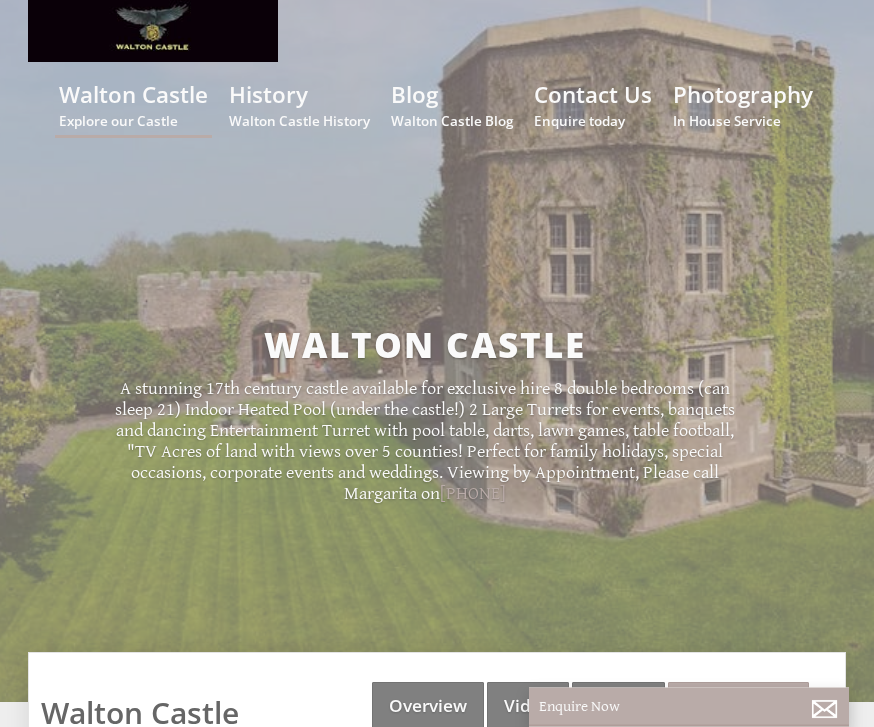 scroll, scrollTop: 0, scrollLeft: 0, axis: both 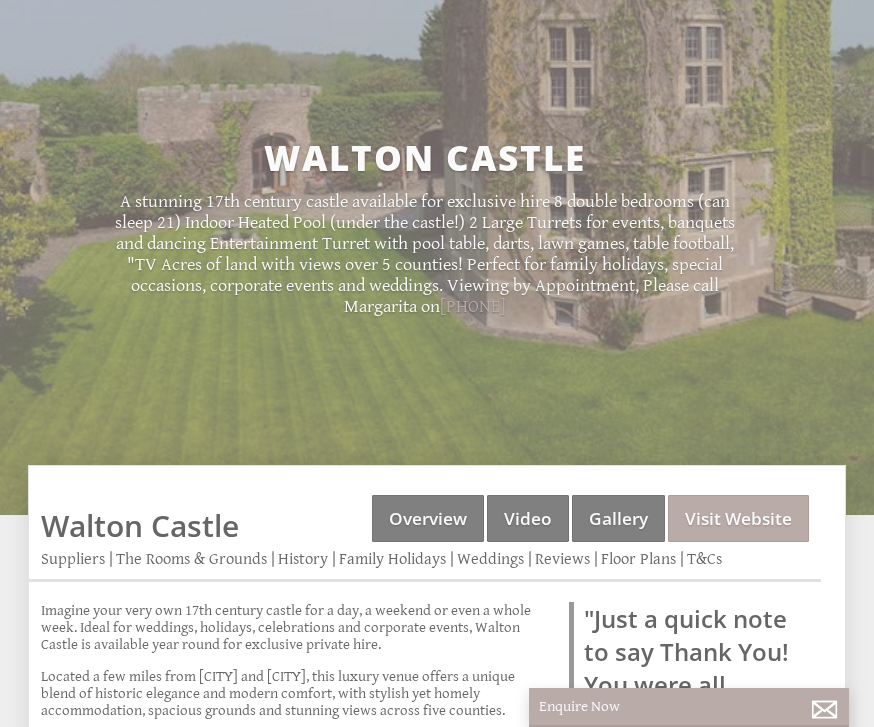 click on "Gallery" at bounding box center (618, 518) 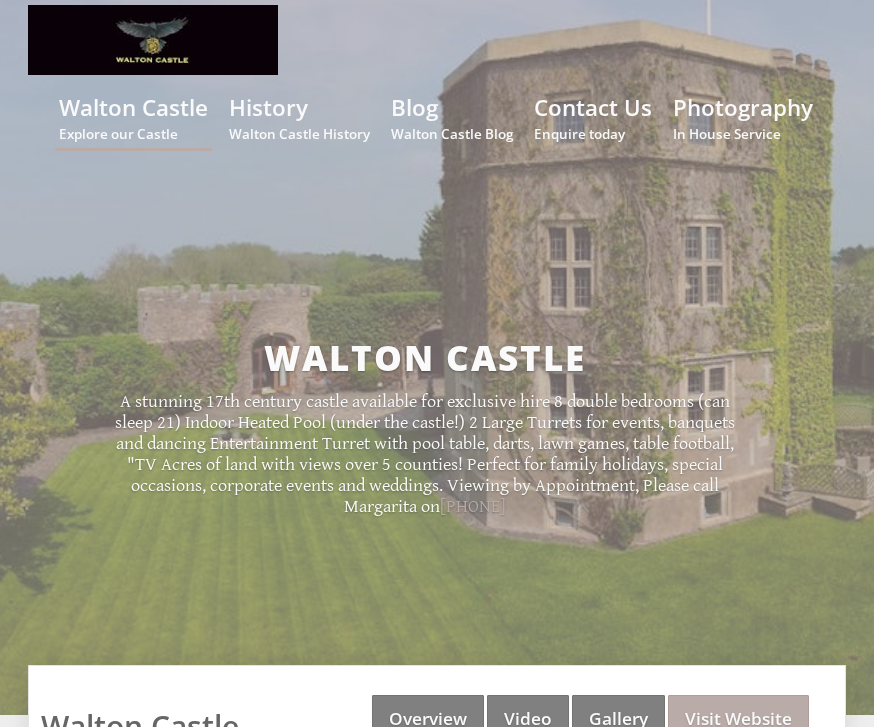 scroll, scrollTop: 0, scrollLeft: 0, axis: both 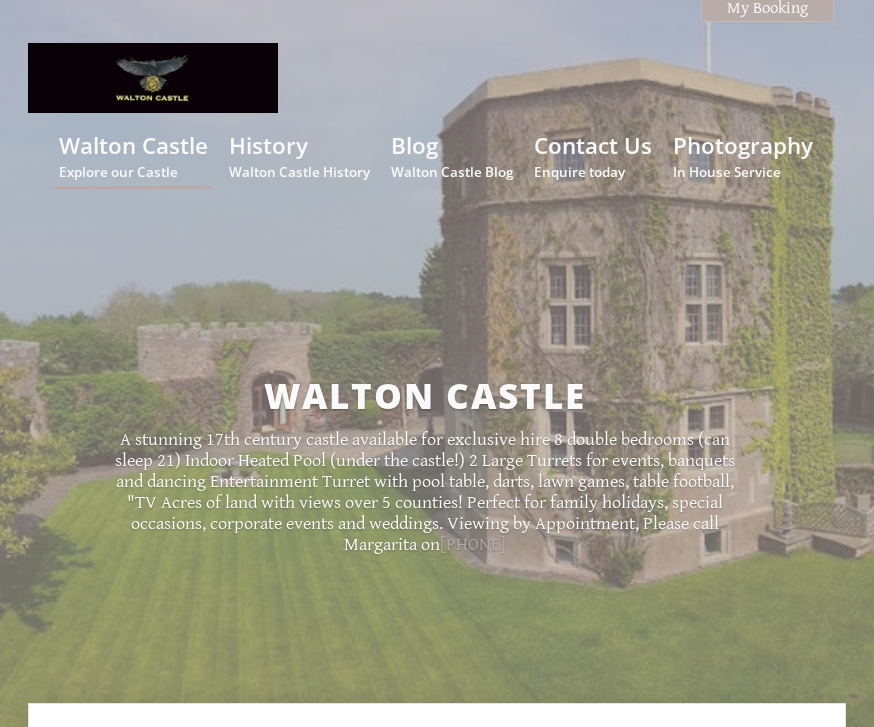click on "Walton Castle History" at bounding box center [299, 172] 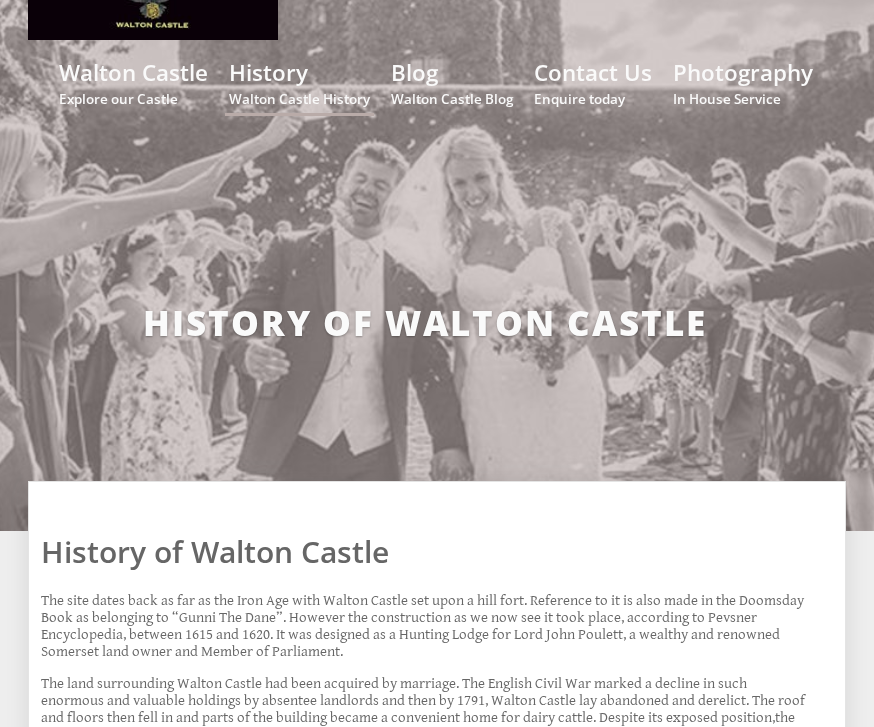 scroll, scrollTop: 0, scrollLeft: 0, axis: both 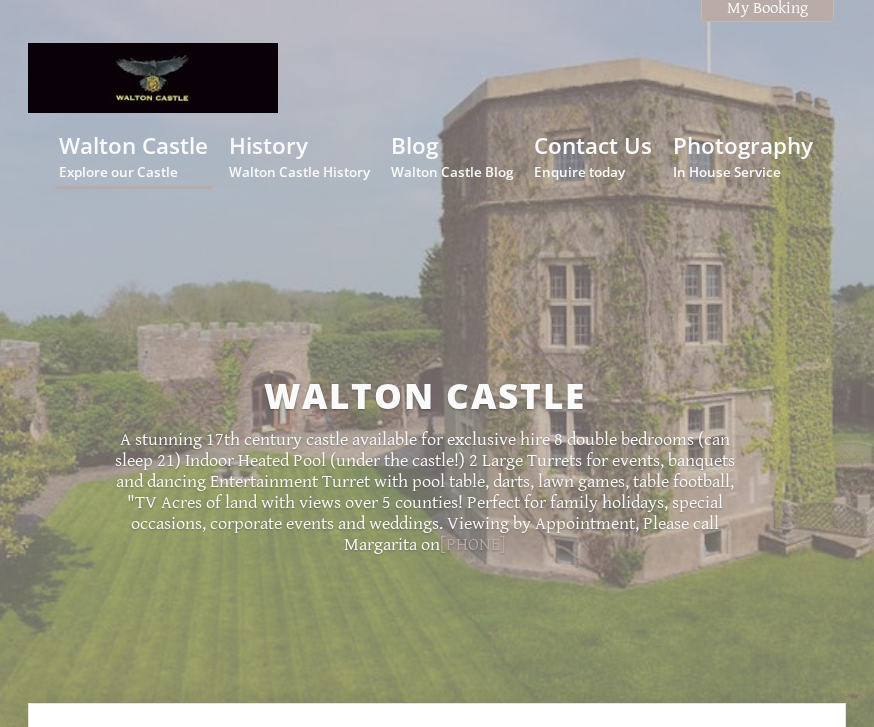 click on "In House Service" at bounding box center [743, 172] 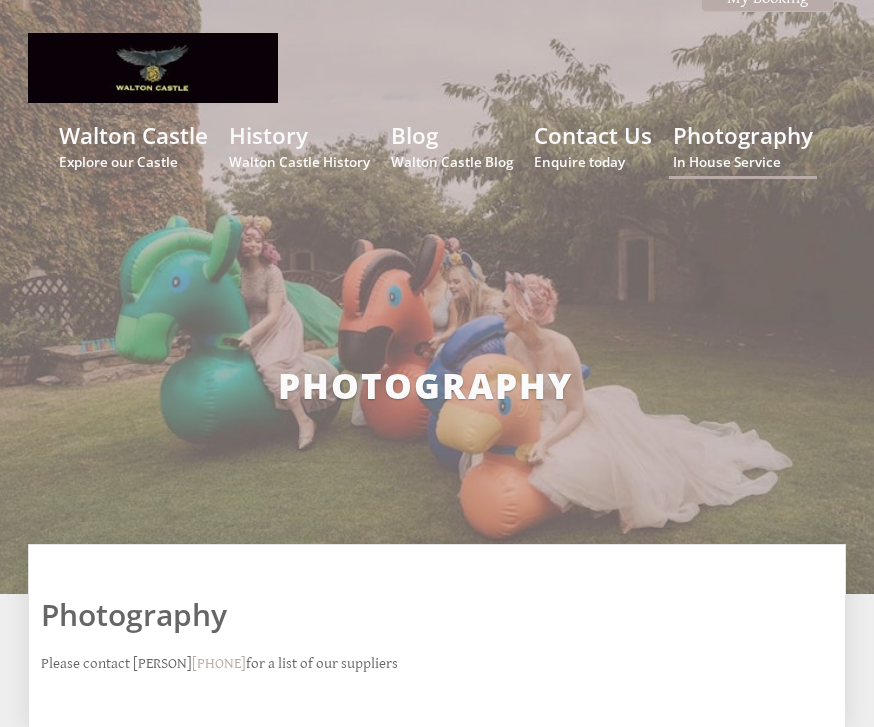 scroll, scrollTop: 0, scrollLeft: 0, axis: both 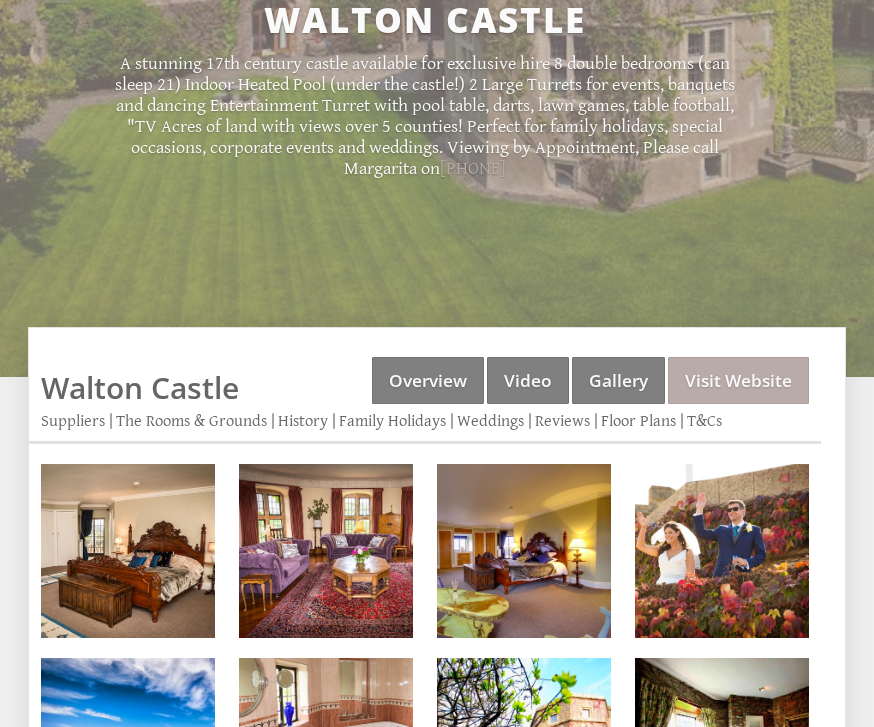 click on "Overview" at bounding box center (428, 380) 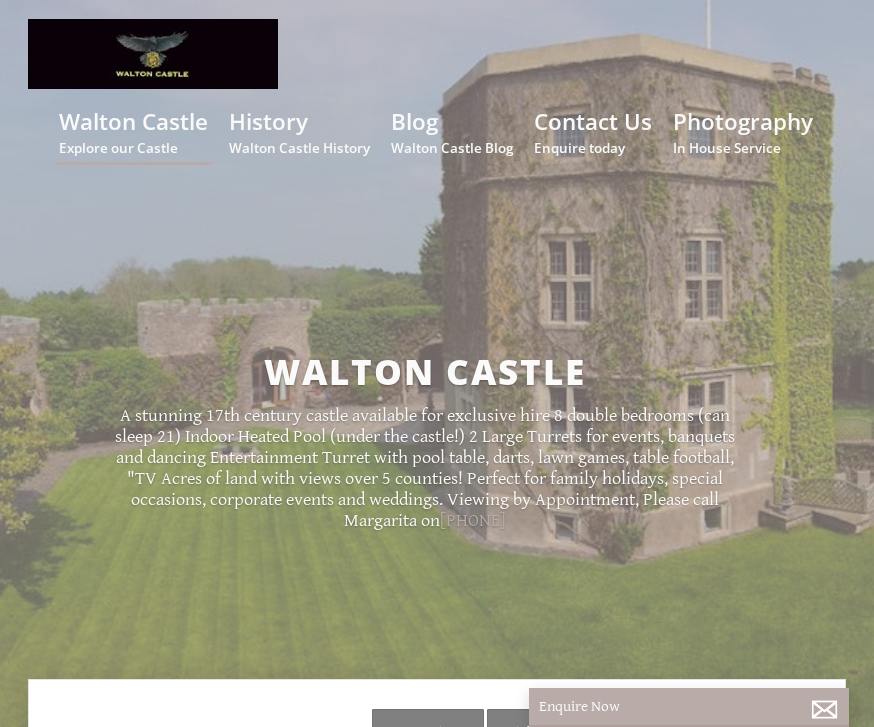 scroll, scrollTop: 0, scrollLeft: 0, axis: both 